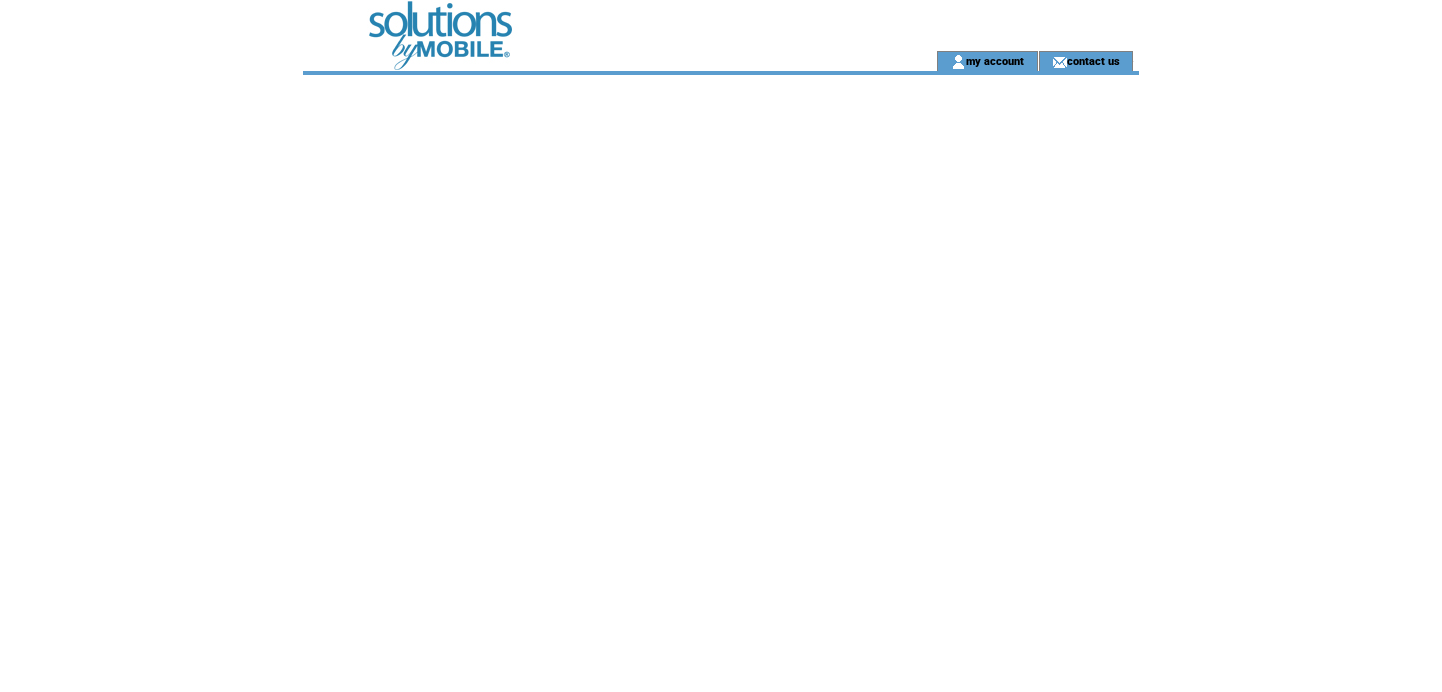 scroll, scrollTop: 0, scrollLeft: 0, axis: both 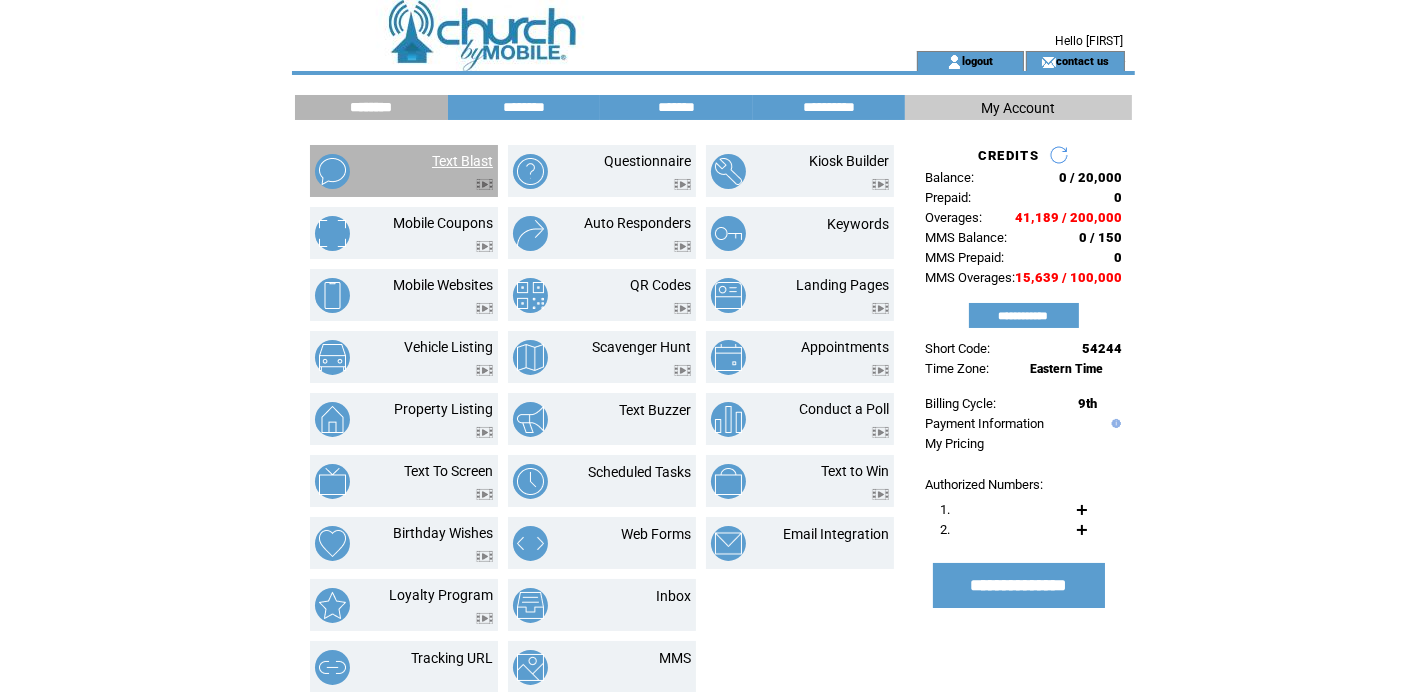 click on "Text Blast" at bounding box center [462, 161] 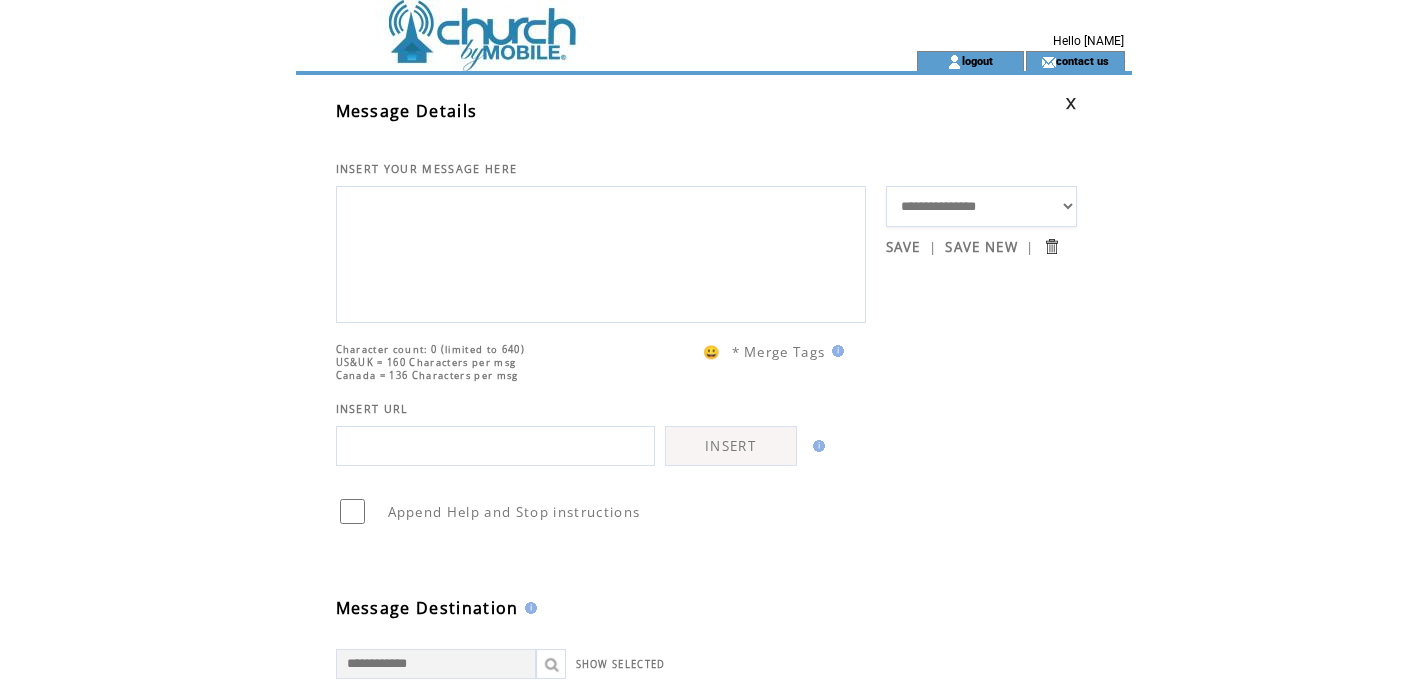 scroll, scrollTop: 0, scrollLeft: 0, axis: both 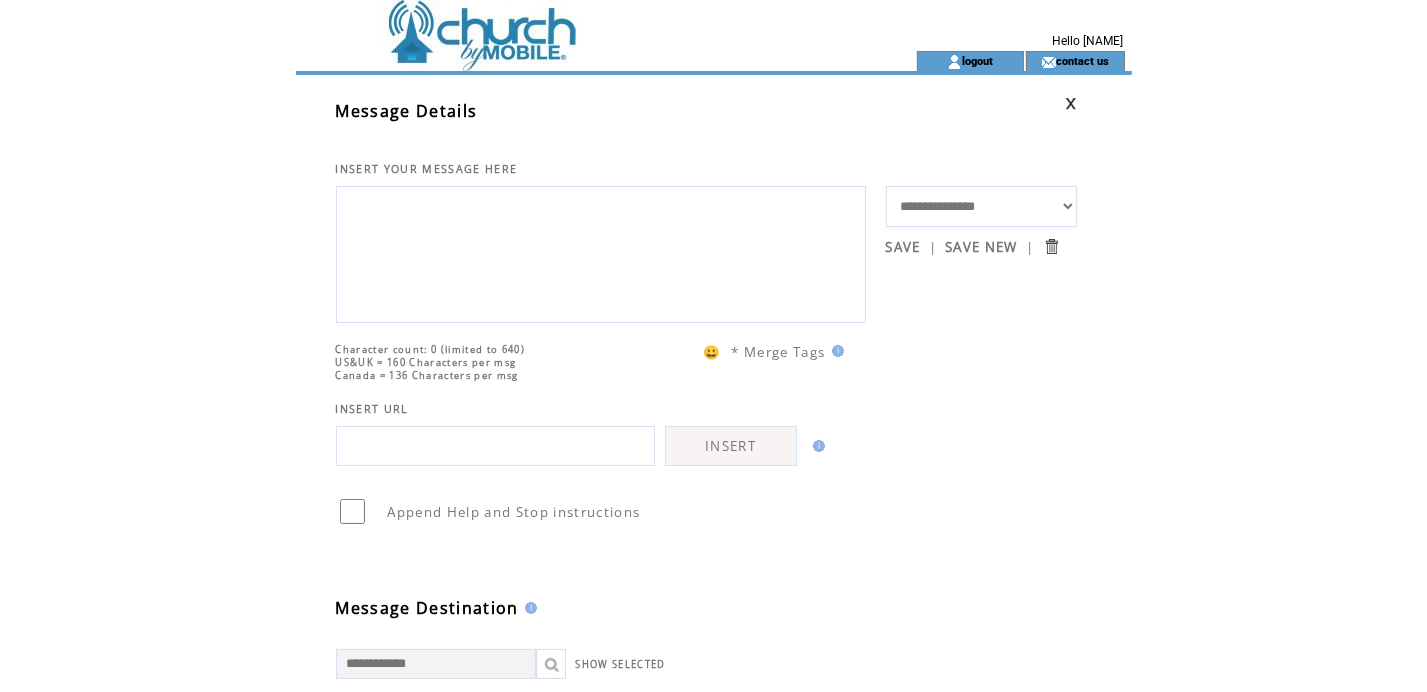 paste on "**********" 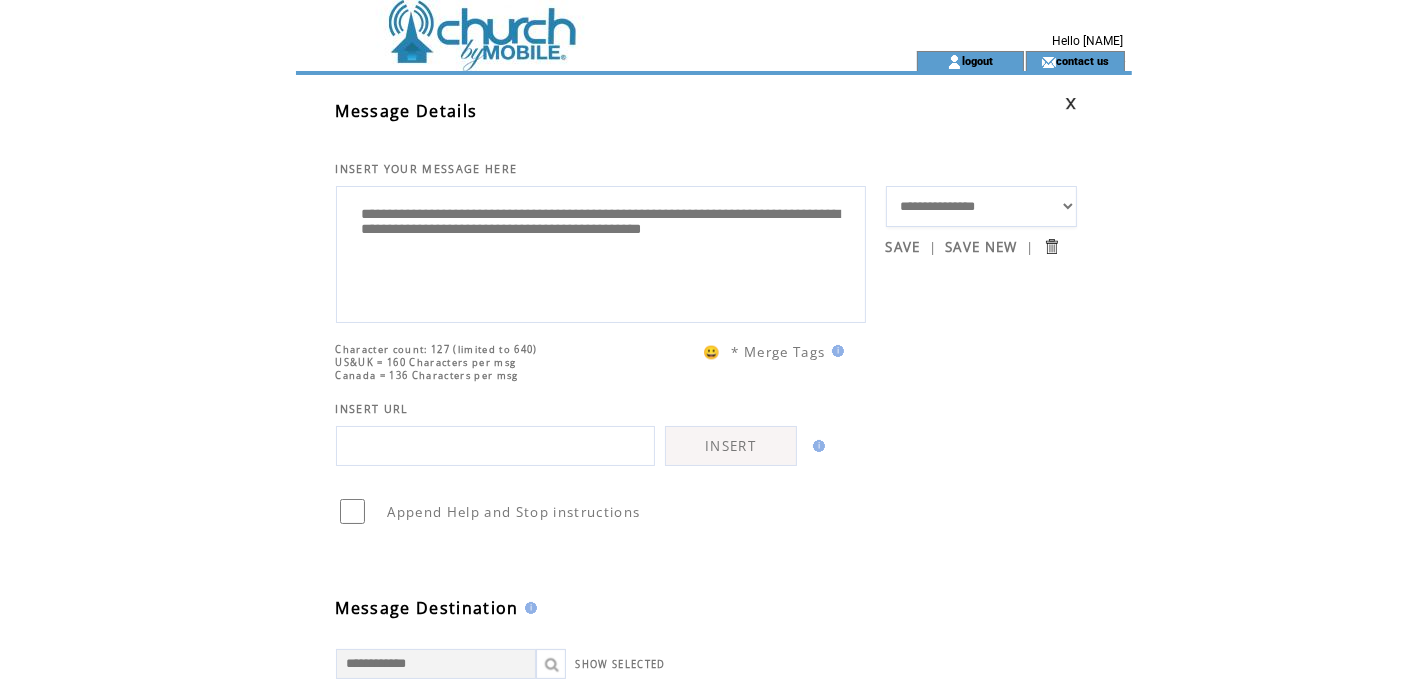 drag, startPoint x: 776, startPoint y: 216, endPoint x: 703, endPoint y: 215, distance: 73.00685 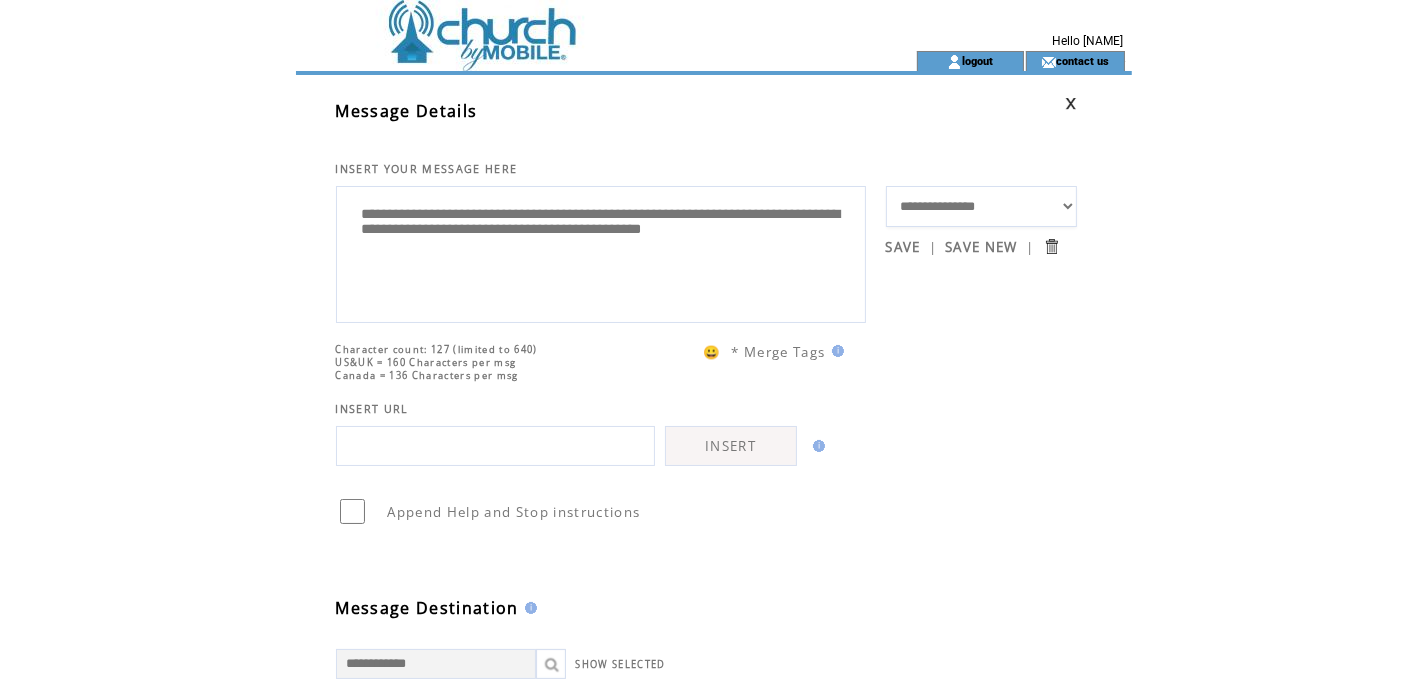 click on "**********" at bounding box center [601, 252] 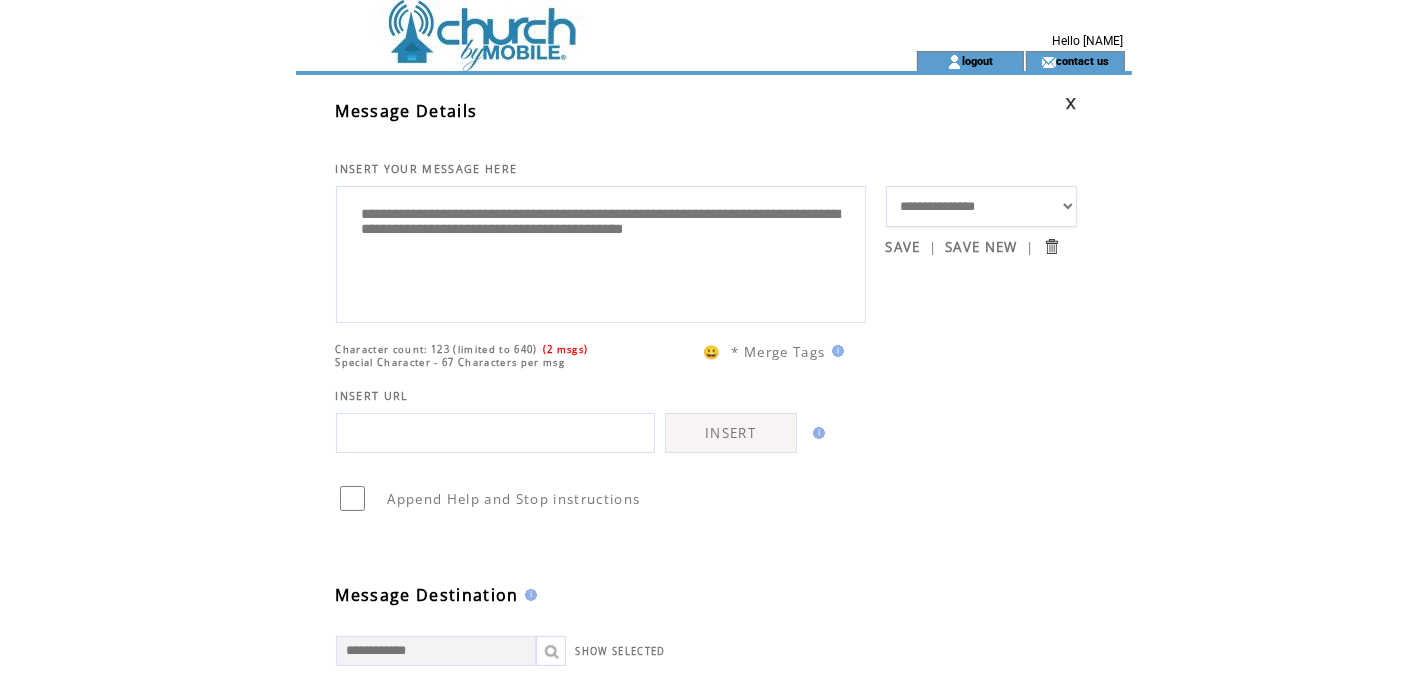click on "**********" at bounding box center (601, 252) 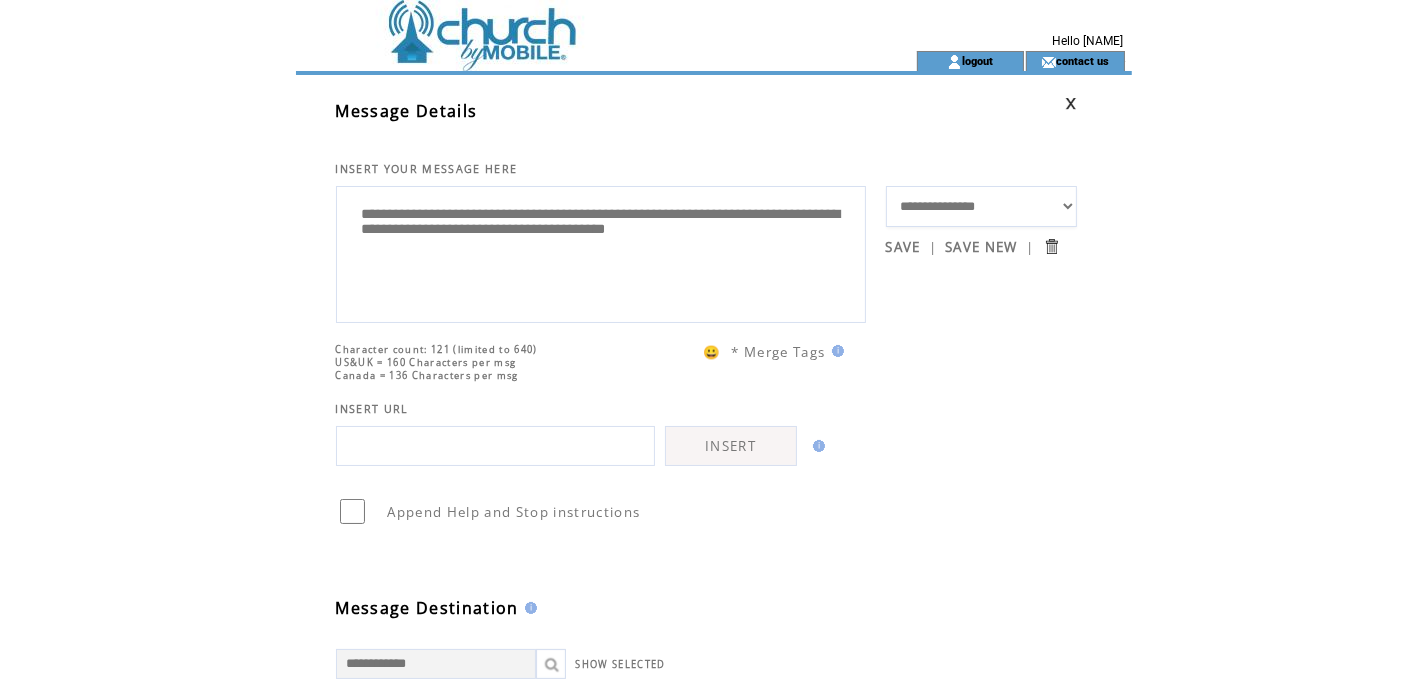 click on "**********" at bounding box center [601, 252] 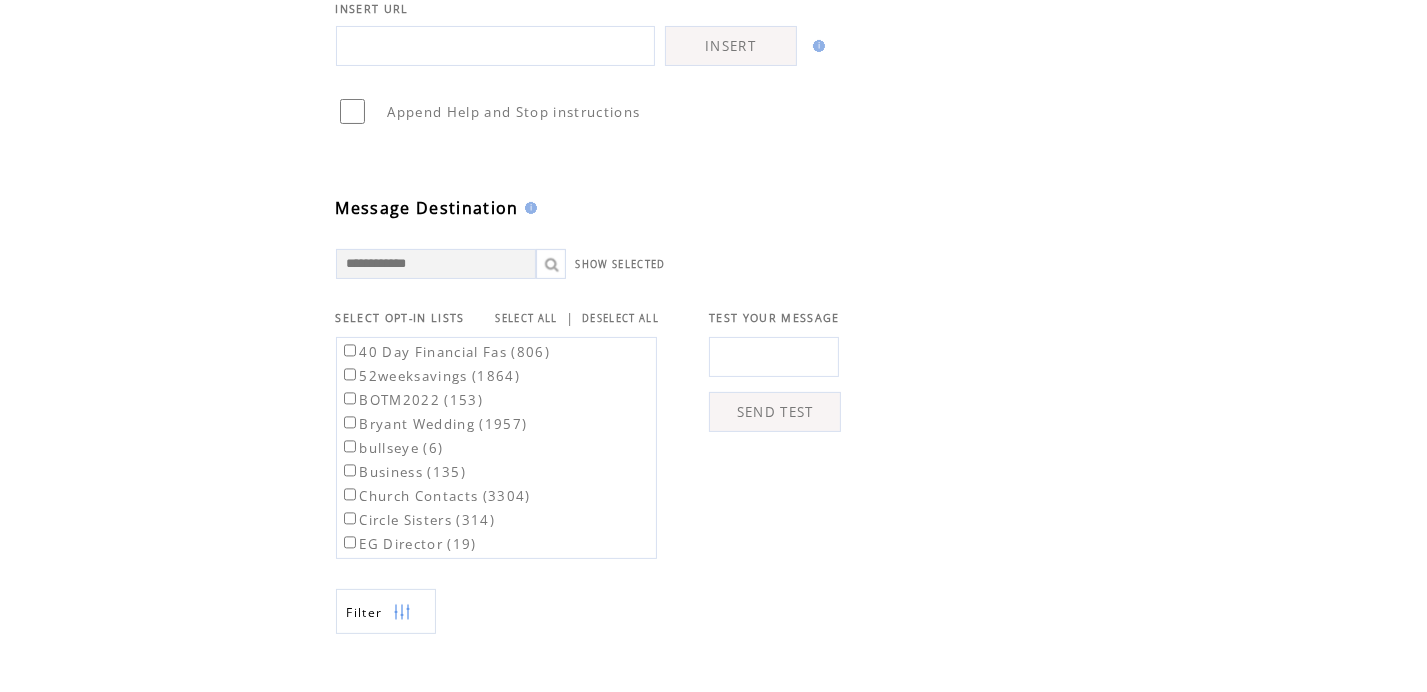 scroll, scrollTop: 500, scrollLeft: 0, axis: vertical 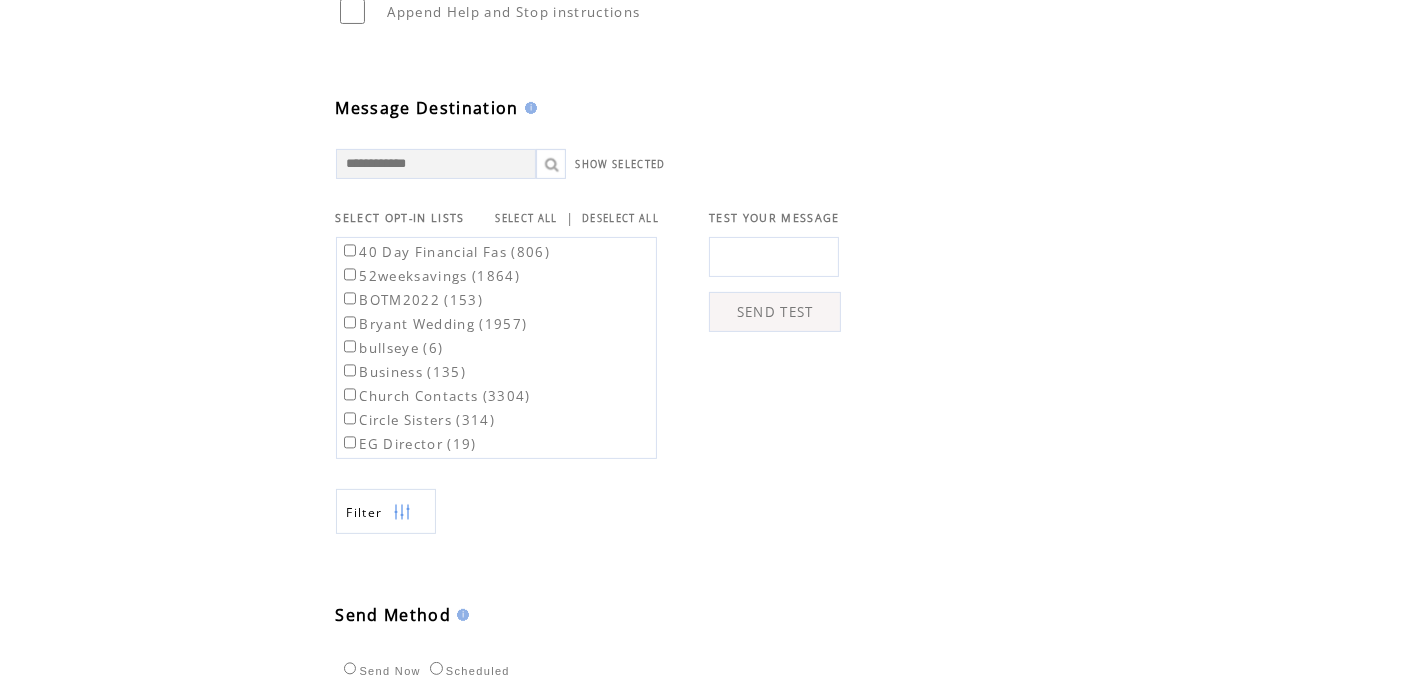 type on "**********" 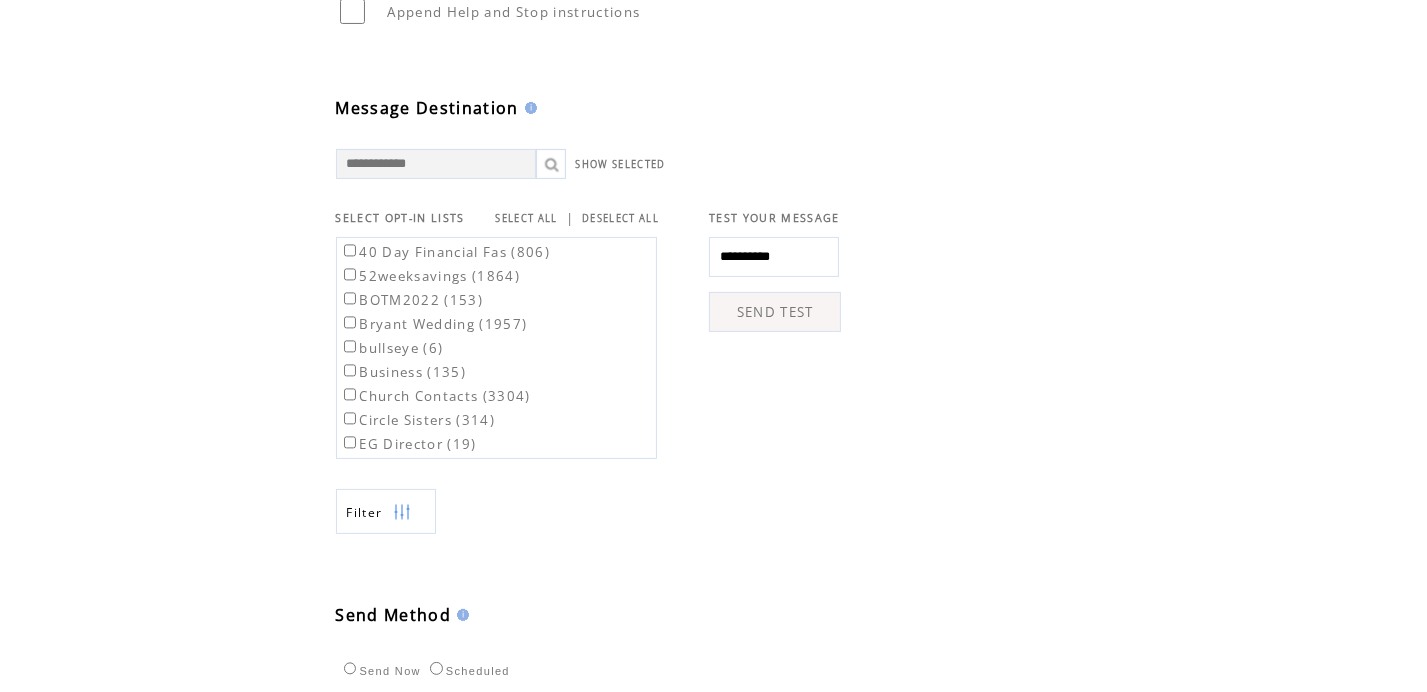 type on "**********" 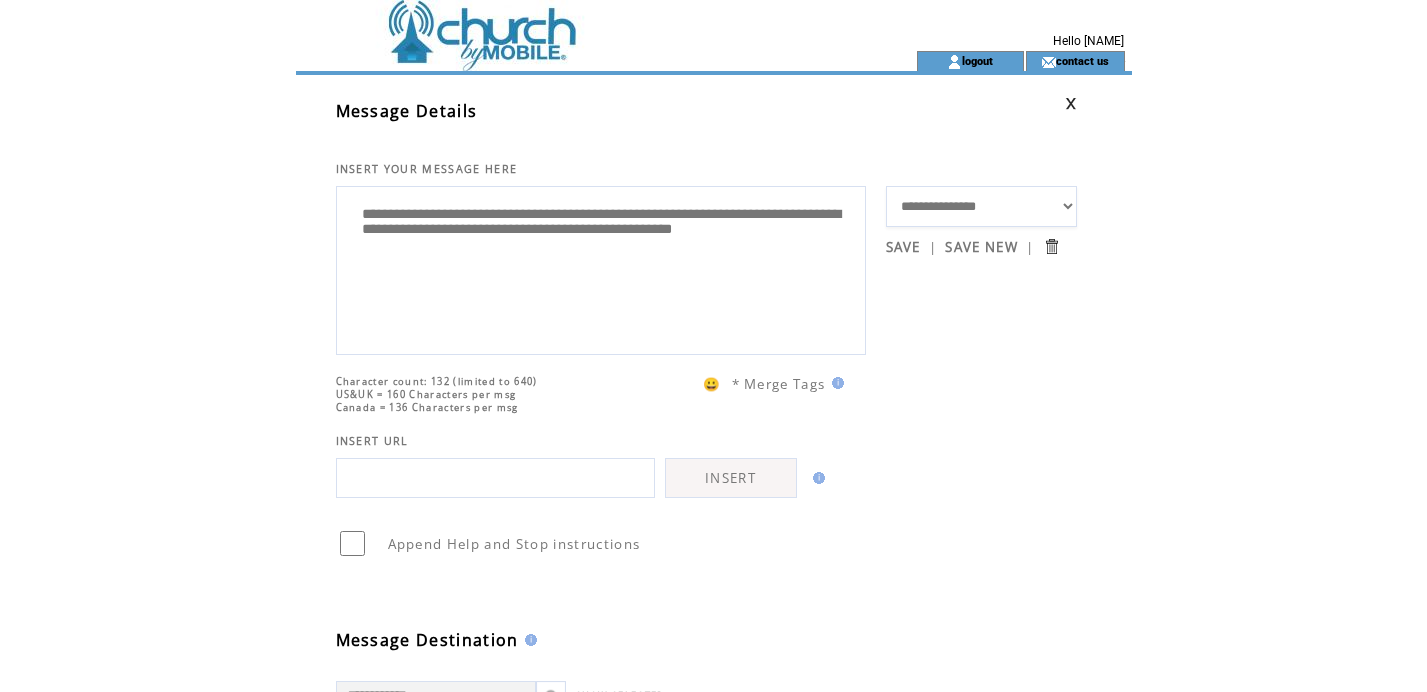 scroll, scrollTop: 0, scrollLeft: 0, axis: both 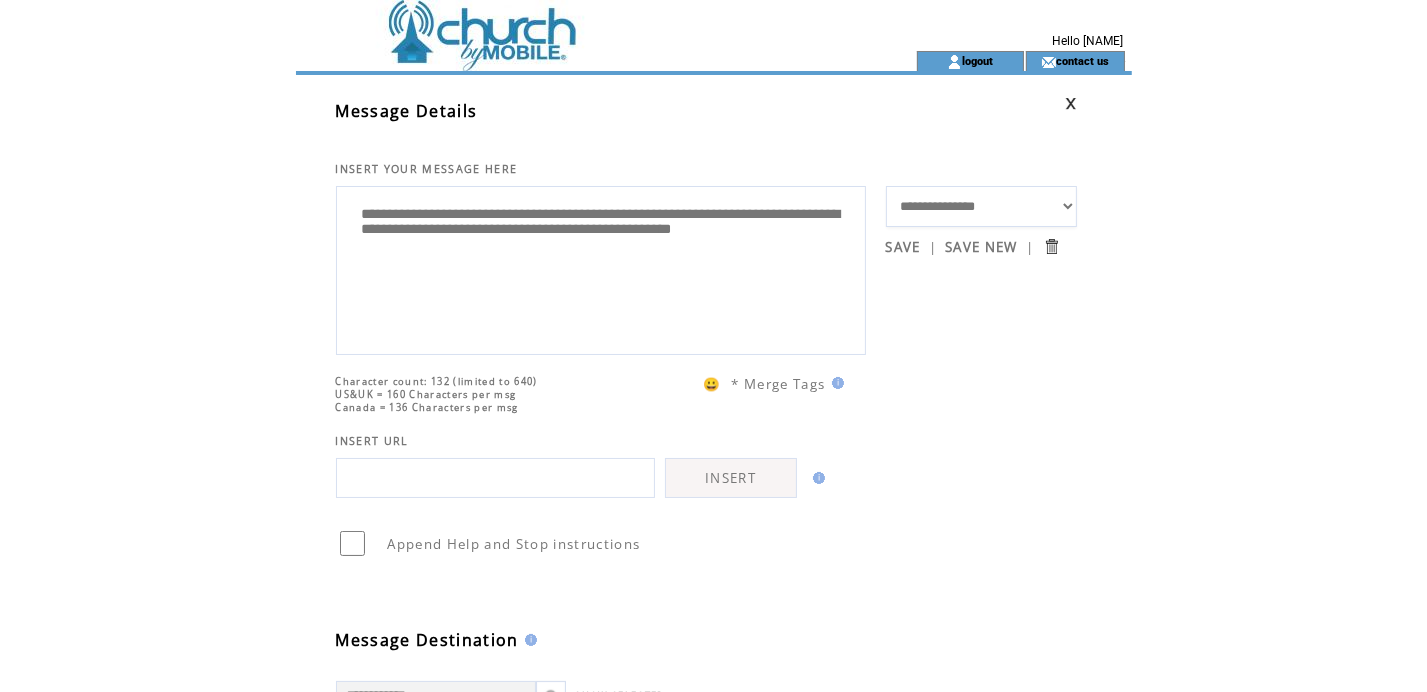 drag, startPoint x: 438, startPoint y: 219, endPoint x: 320, endPoint y: 203, distance: 119.0798 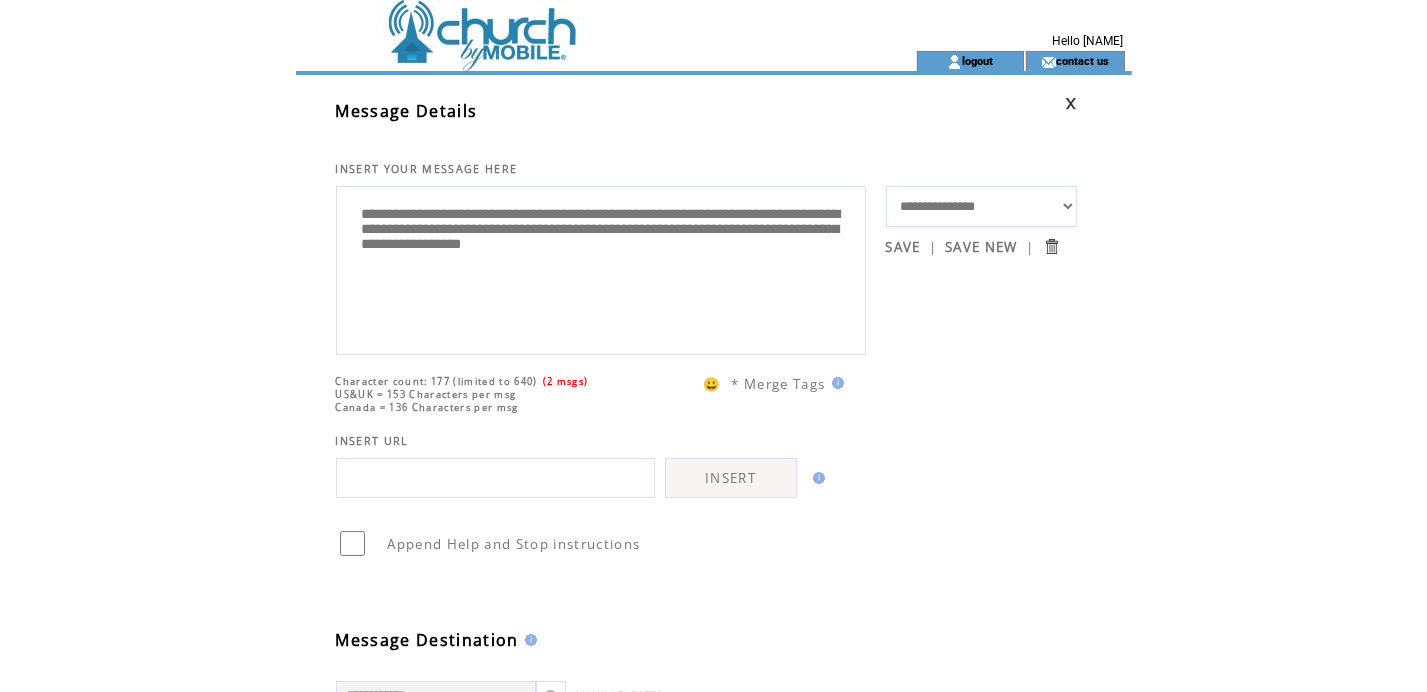 drag, startPoint x: 451, startPoint y: 217, endPoint x: 192, endPoint y: 200, distance: 259.5573 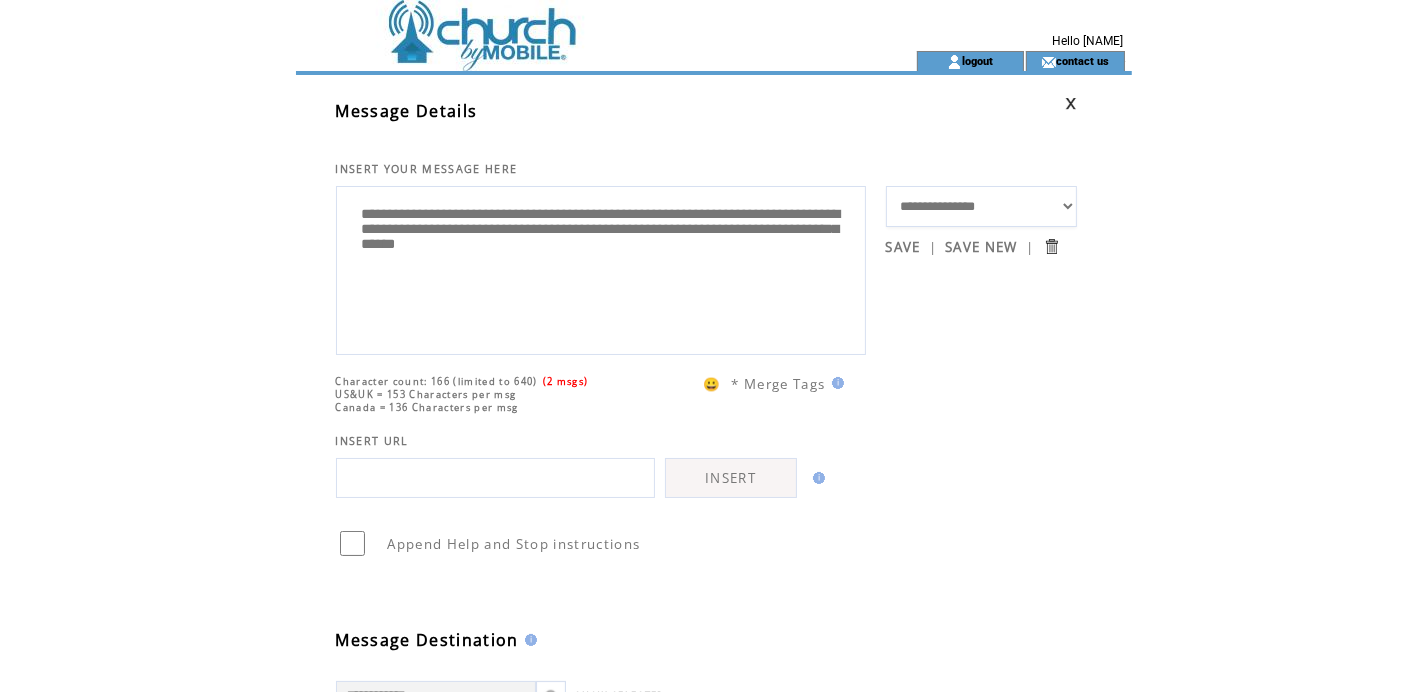 click on "**********" at bounding box center [601, 268] 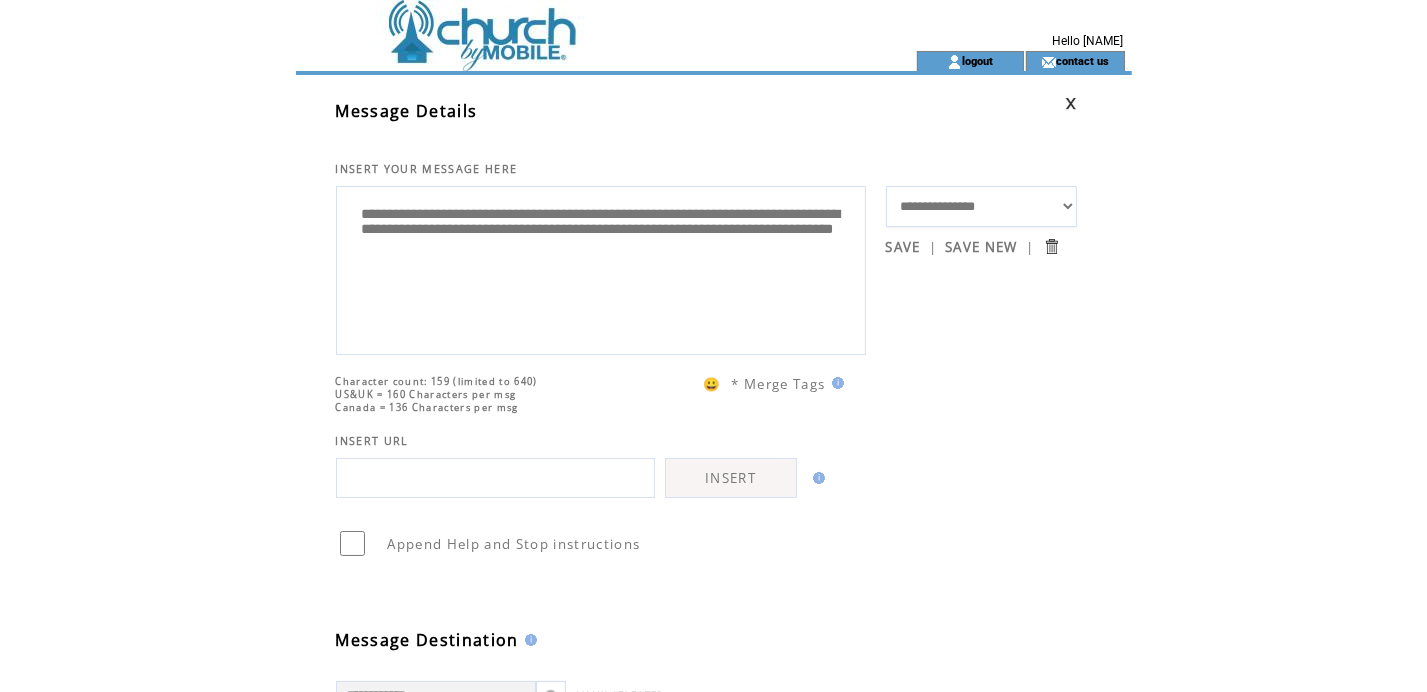 click on "**********" at bounding box center (601, 268) 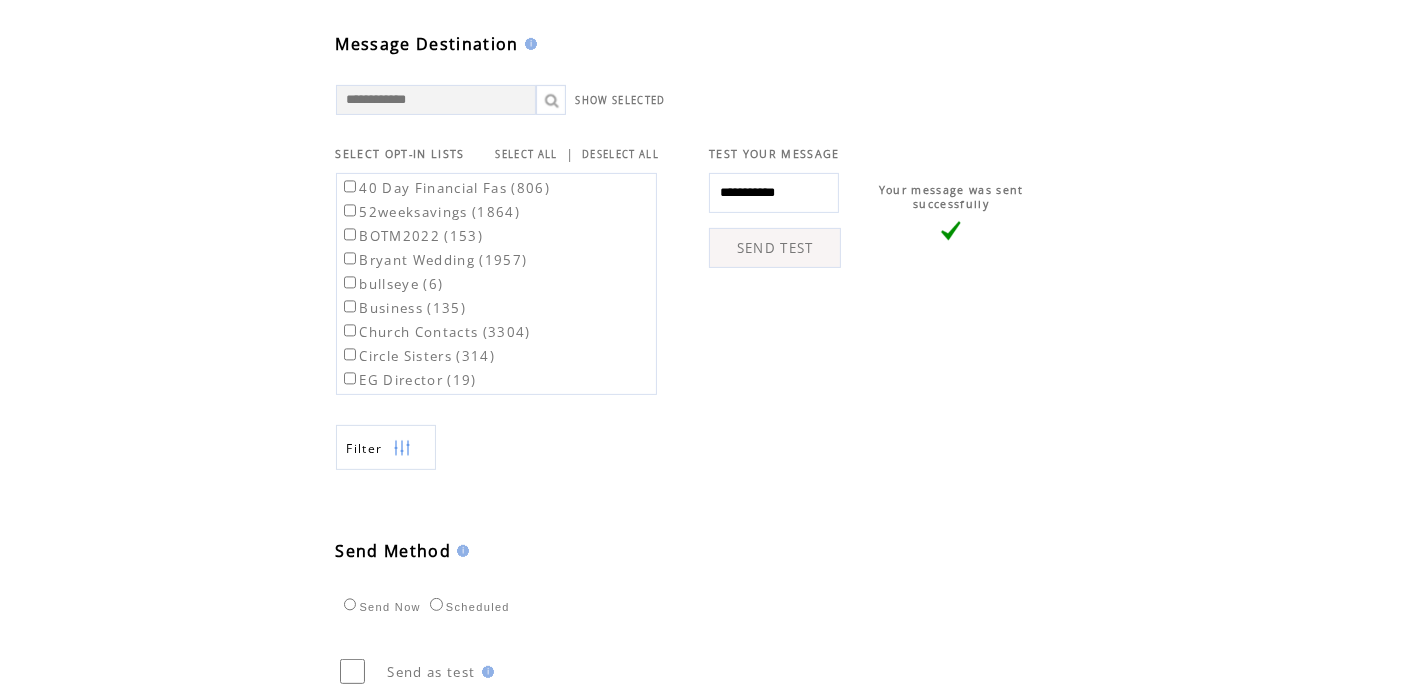 scroll, scrollTop: 600, scrollLeft: 0, axis: vertical 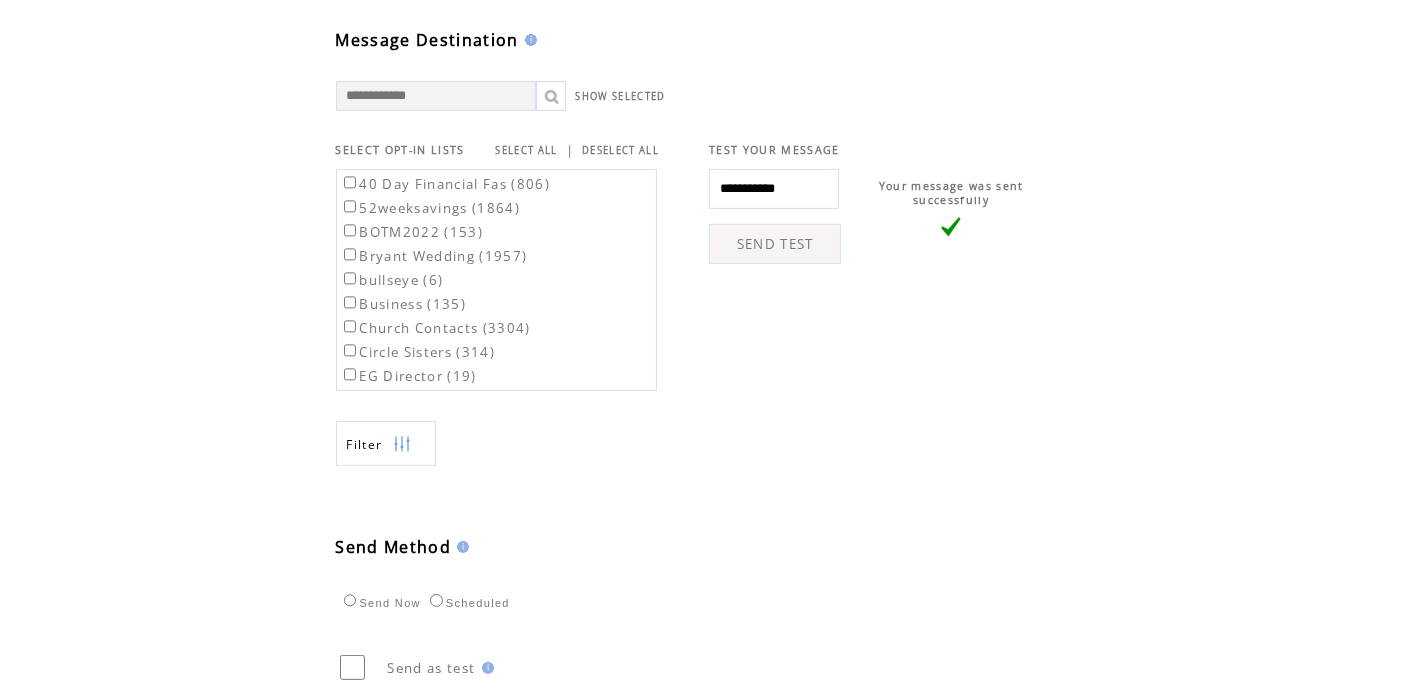 type on "**********" 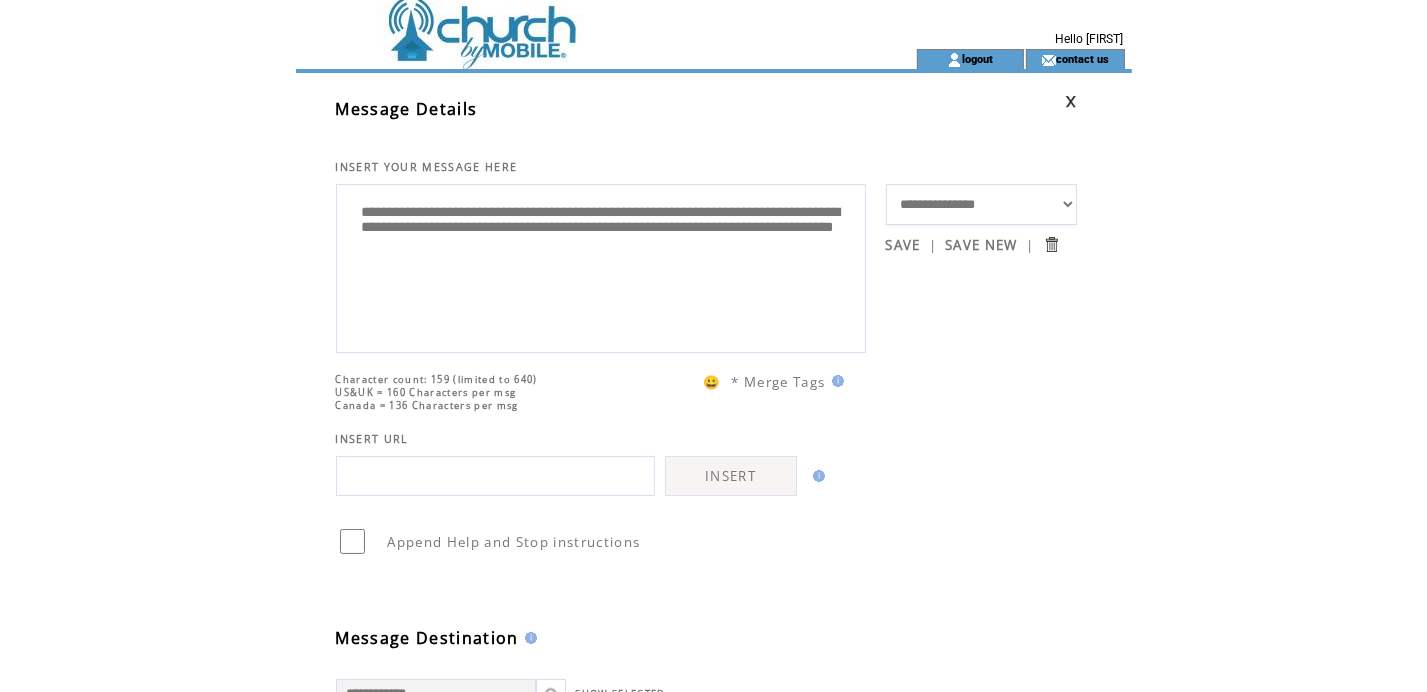 scroll, scrollTop: 0, scrollLeft: 0, axis: both 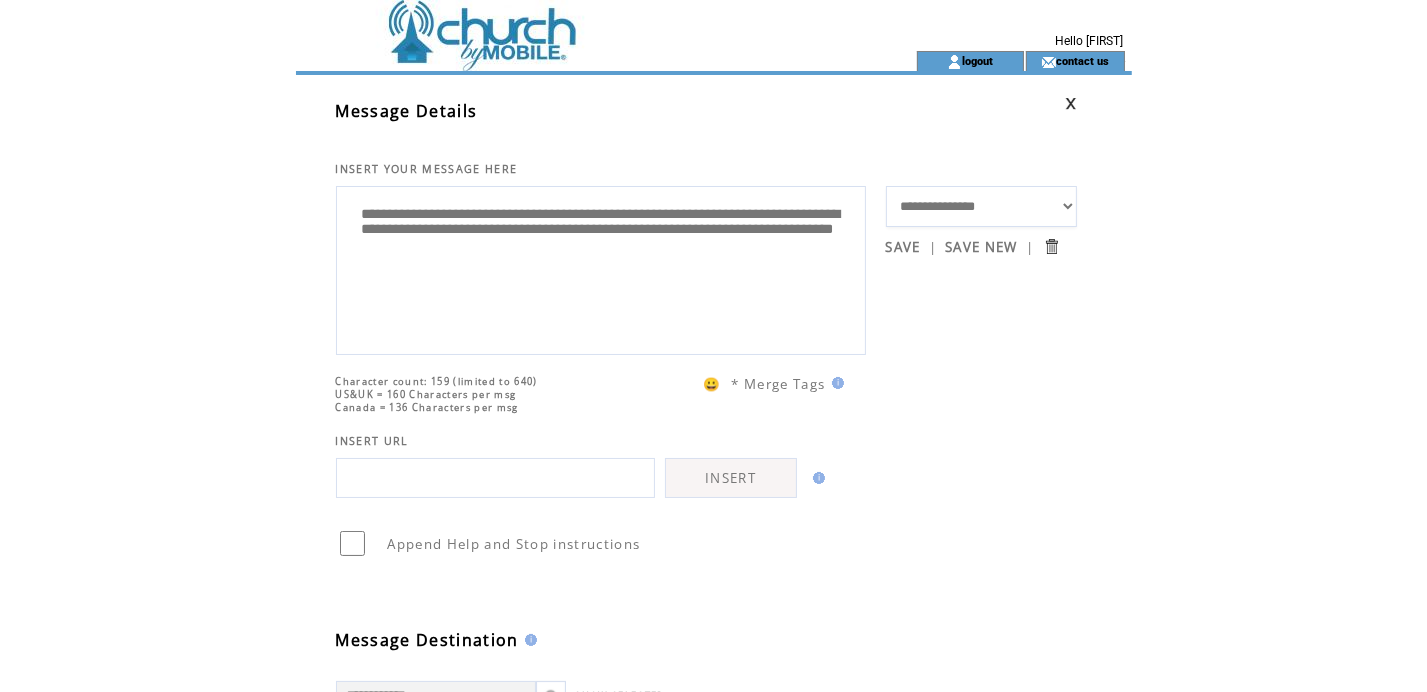 click on "SAVE NEW" at bounding box center [981, 247] 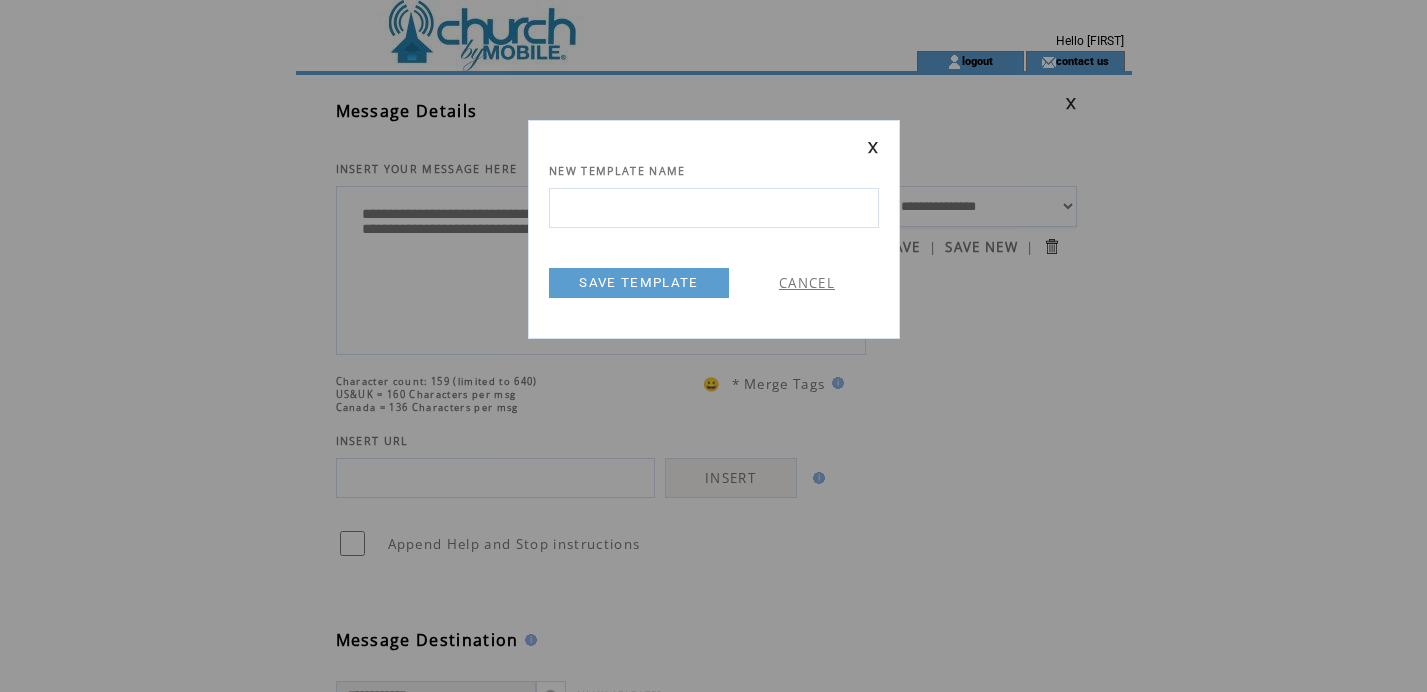 scroll, scrollTop: 0, scrollLeft: 0, axis: both 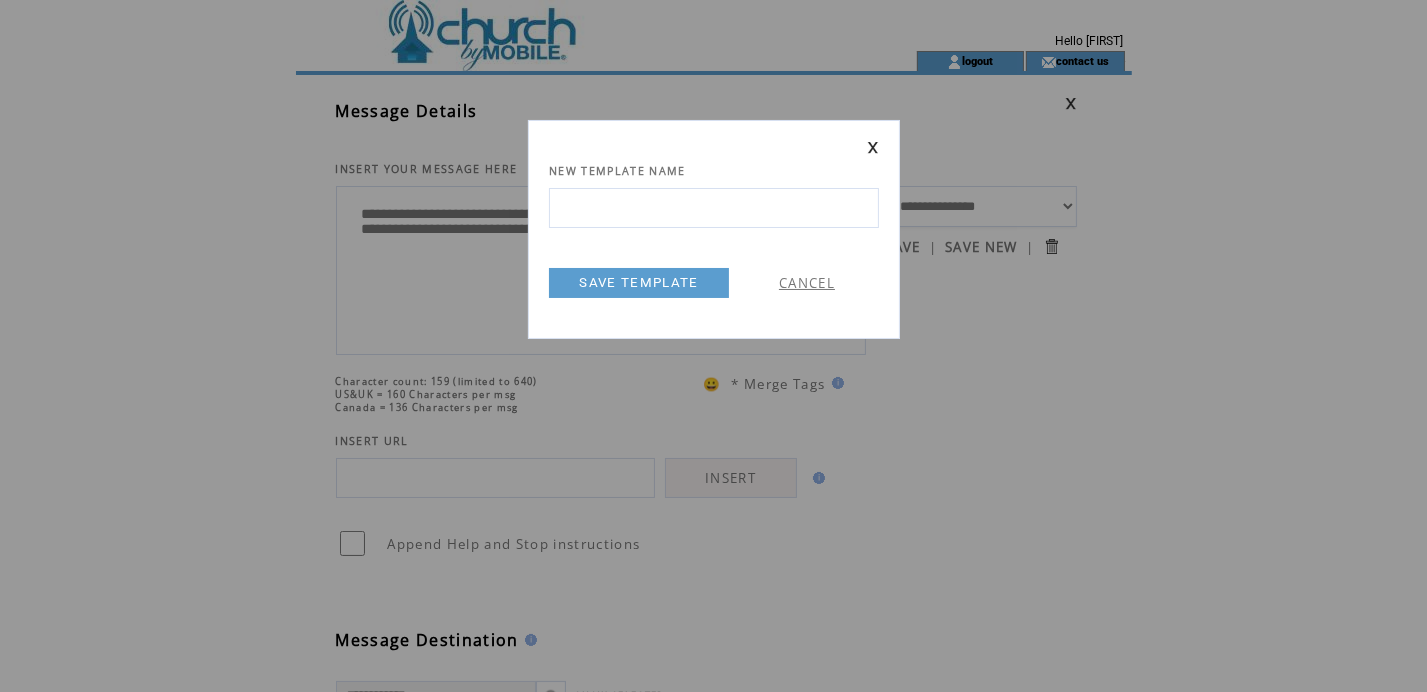 click at bounding box center [714, 208] 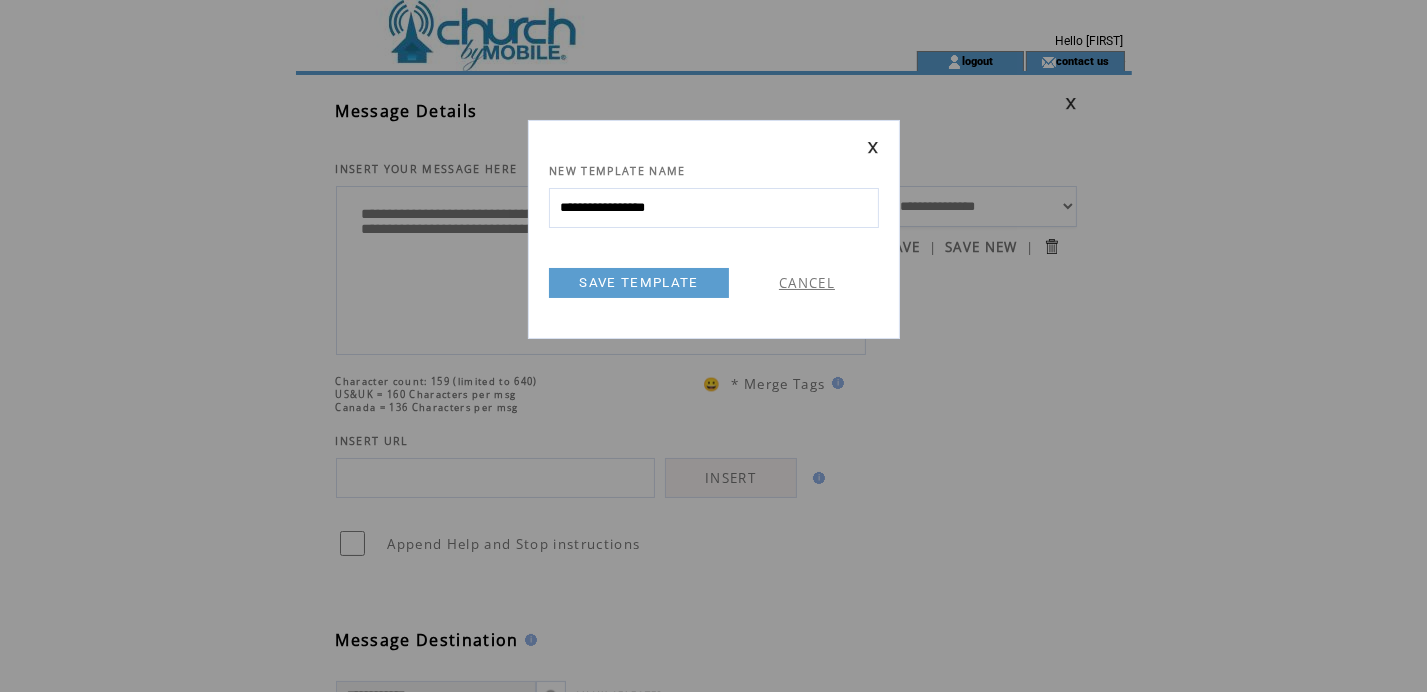 type on "**********" 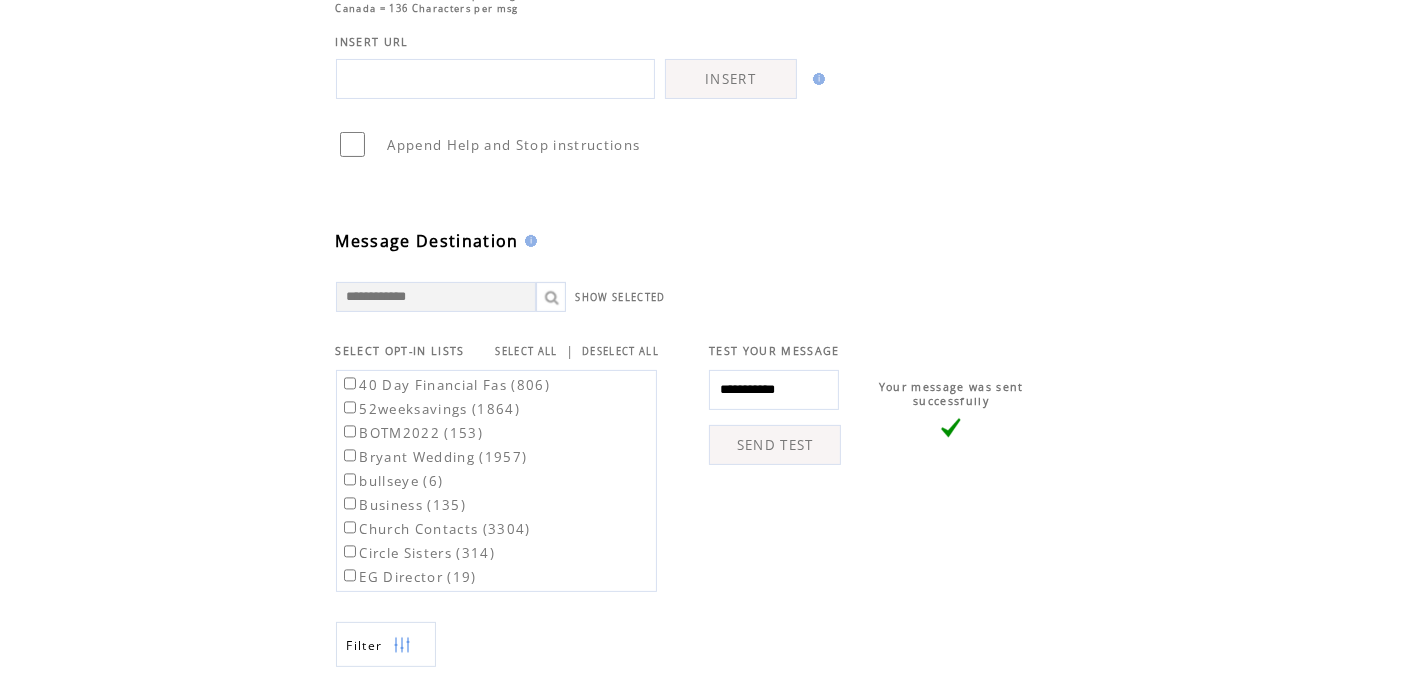 scroll, scrollTop: 400, scrollLeft: 0, axis: vertical 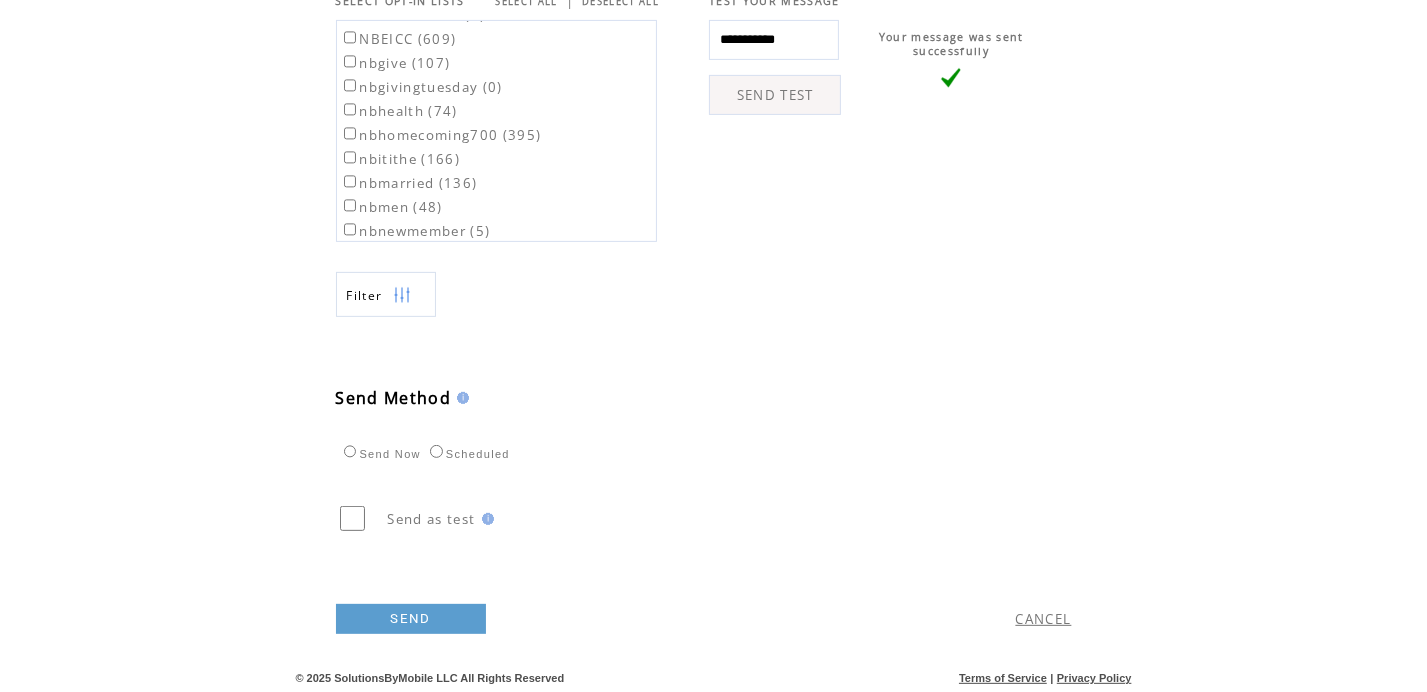 click on "SEND" at bounding box center [545, 614] 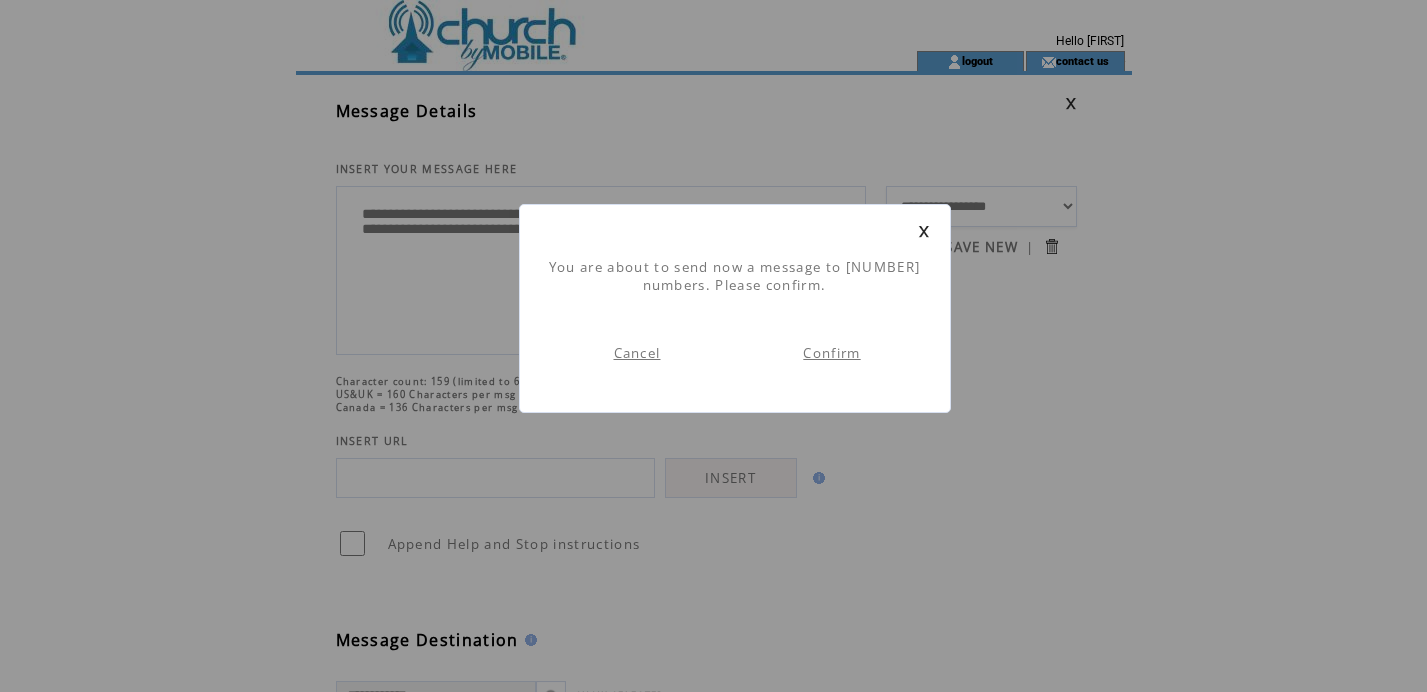scroll, scrollTop: 0, scrollLeft: 0, axis: both 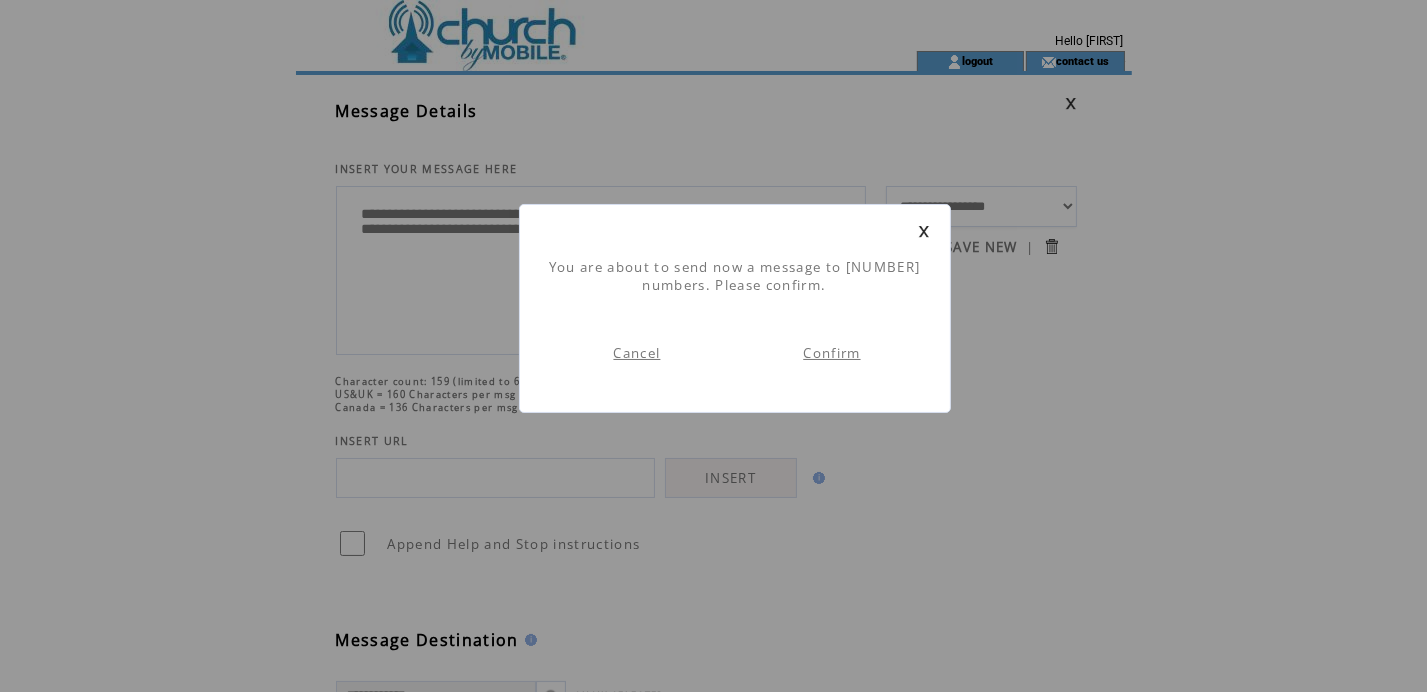 click on "Confirm" at bounding box center (832, 353) 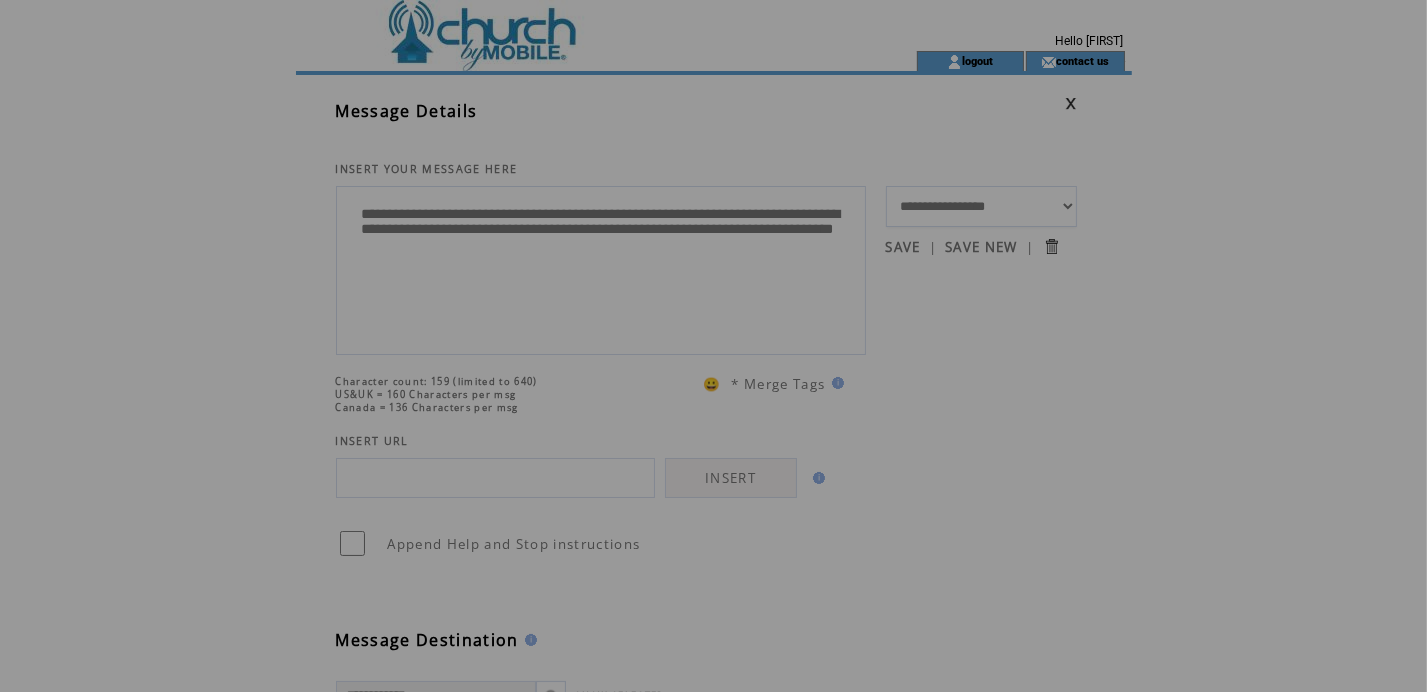 scroll, scrollTop: 0, scrollLeft: 0, axis: both 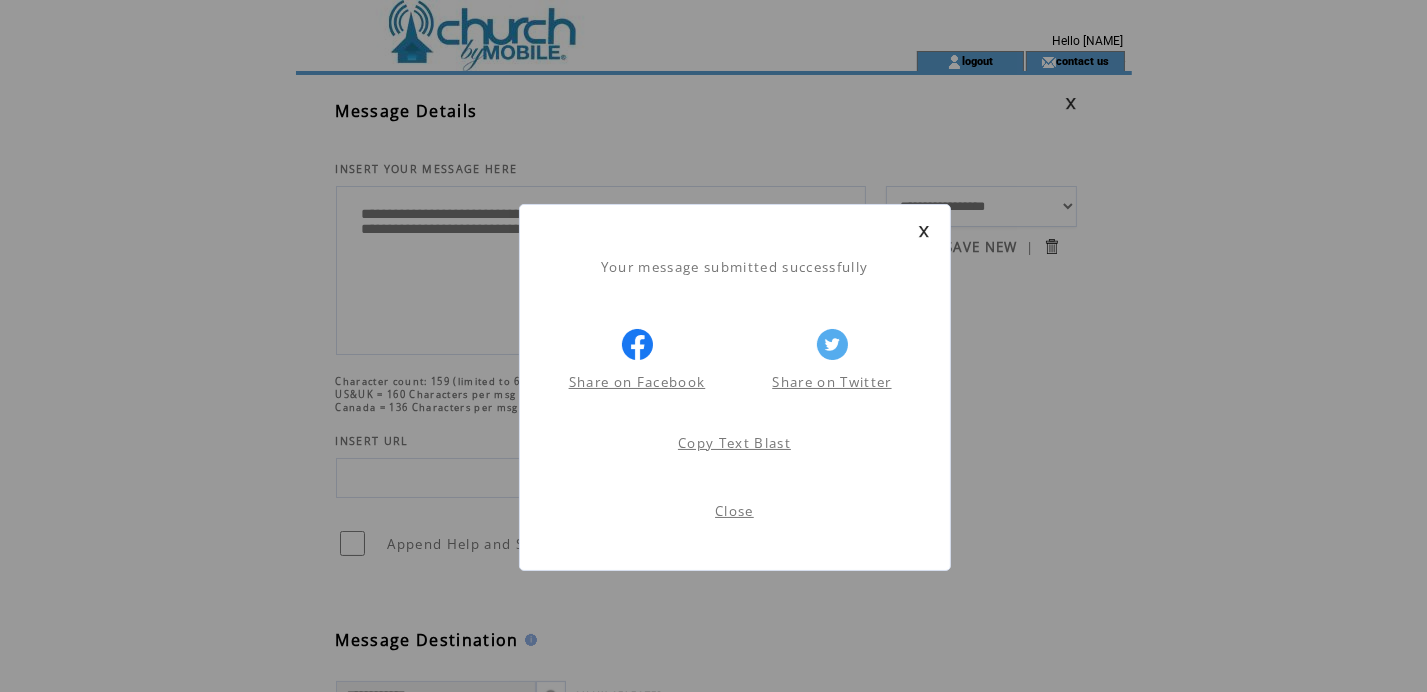click on "Close" at bounding box center (734, 511) 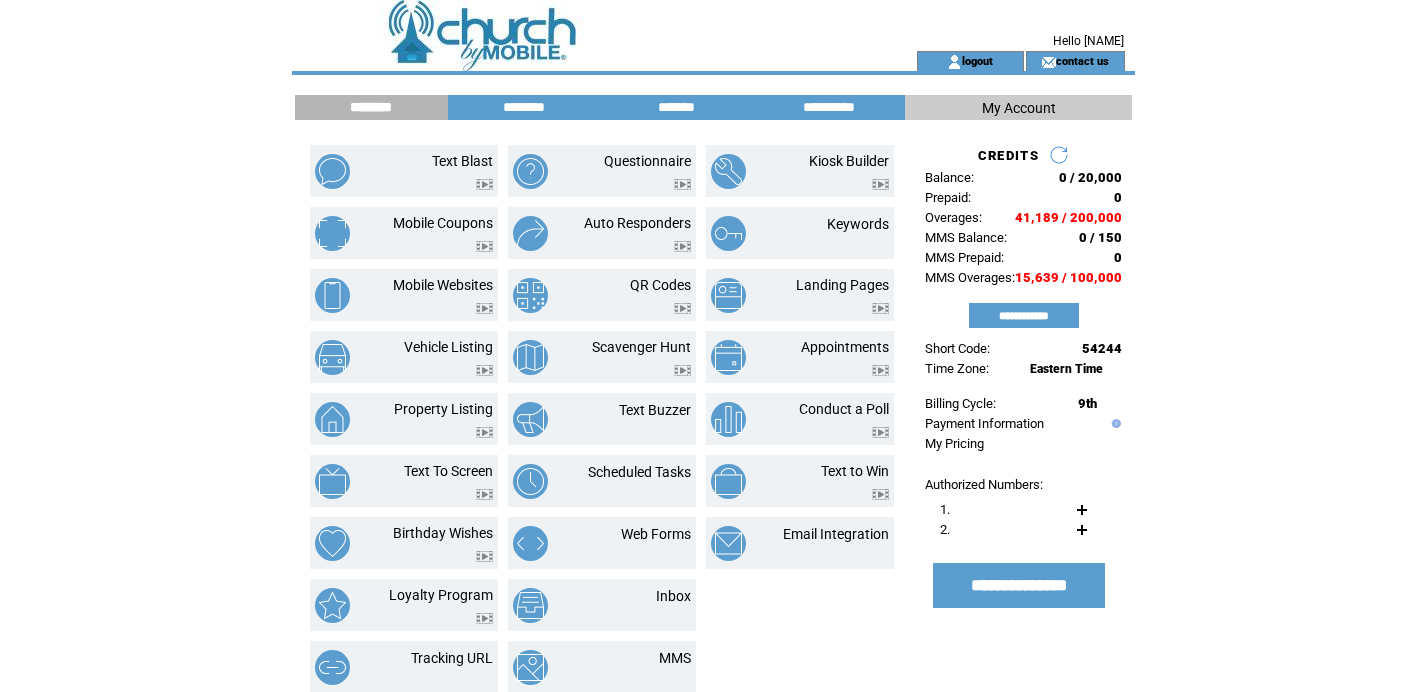 scroll, scrollTop: 0, scrollLeft: 0, axis: both 